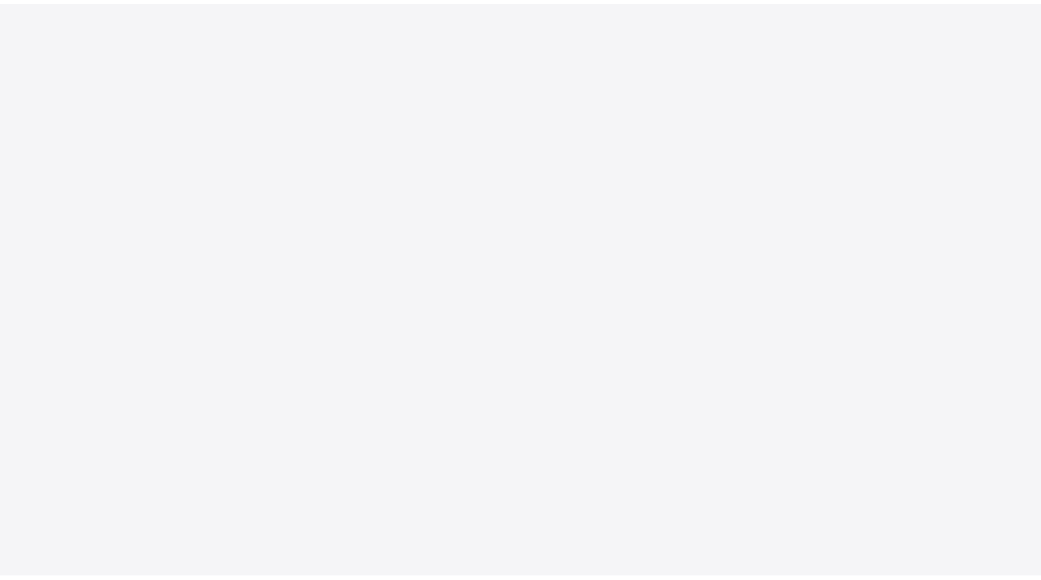 scroll, scrollTop: 0, scrollLeft: 0, axis: both 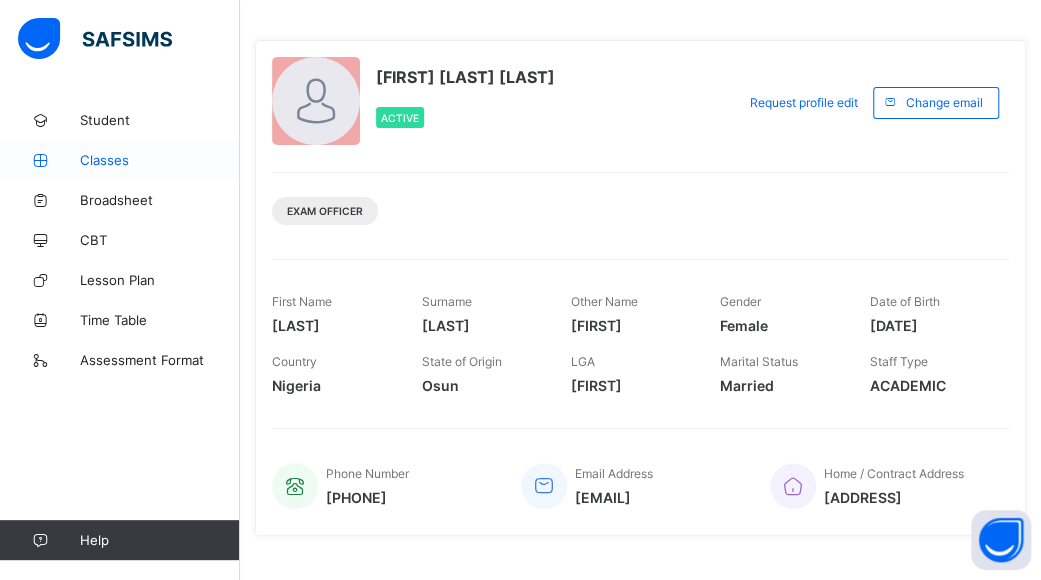 click on "Classes" at bounding box center (160, 160) 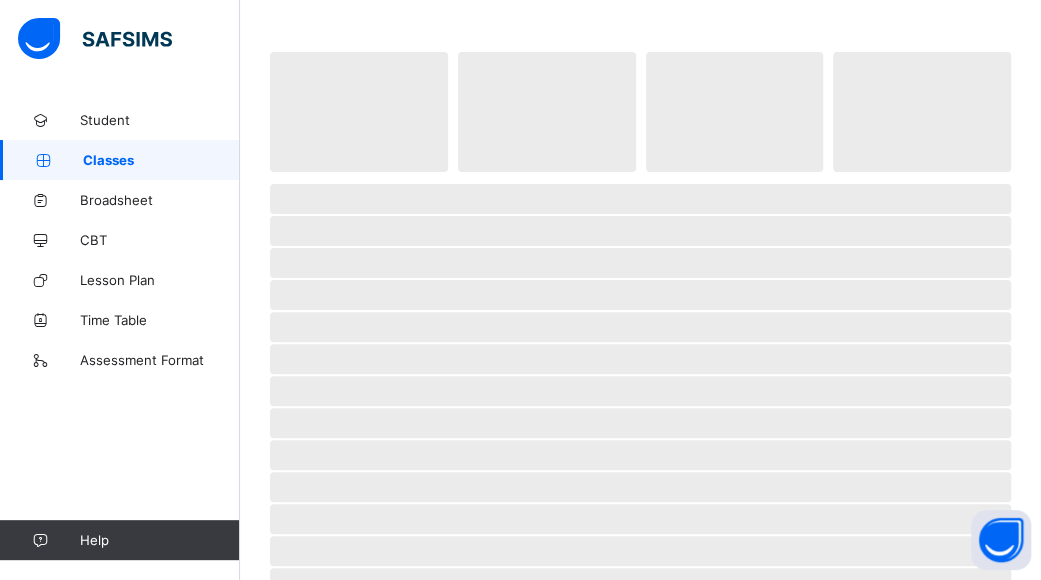 scroll, scrollTop: 0, scrollLeft: 0, axis: both 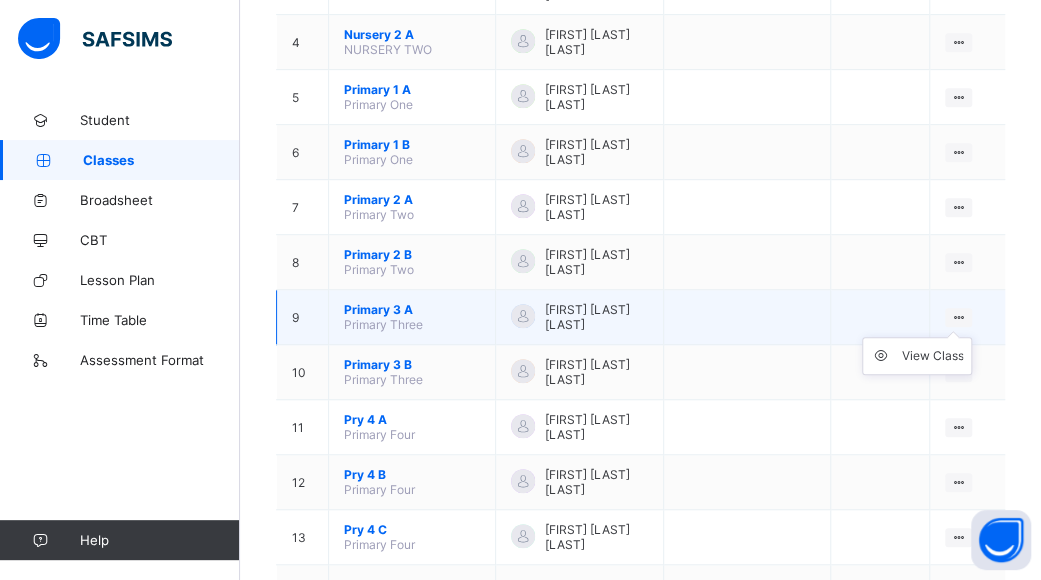 click on "View Class" at bounding box center (917, 356) 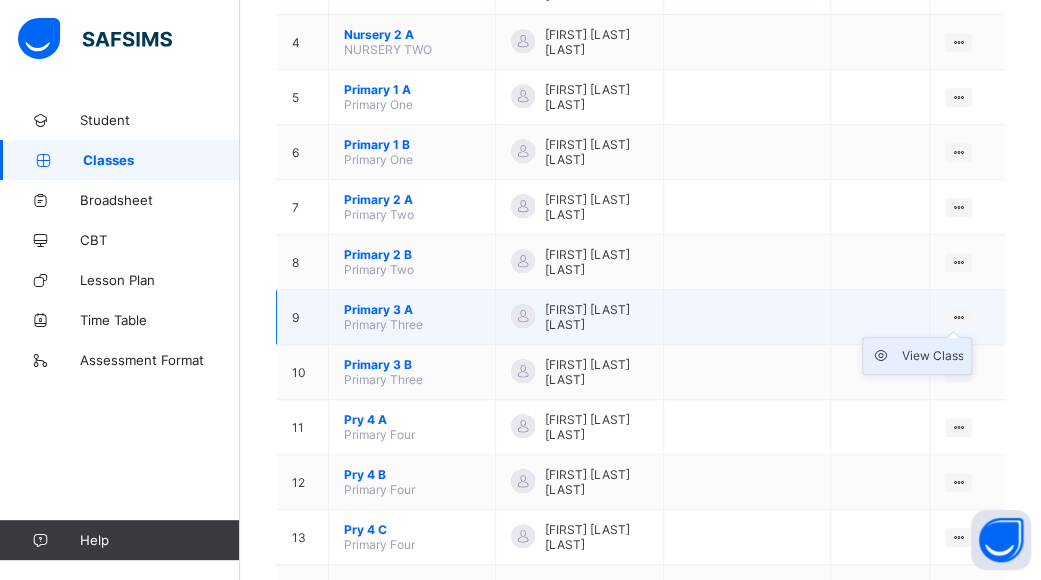 click on "View Class" at bounding box center [932, 356] 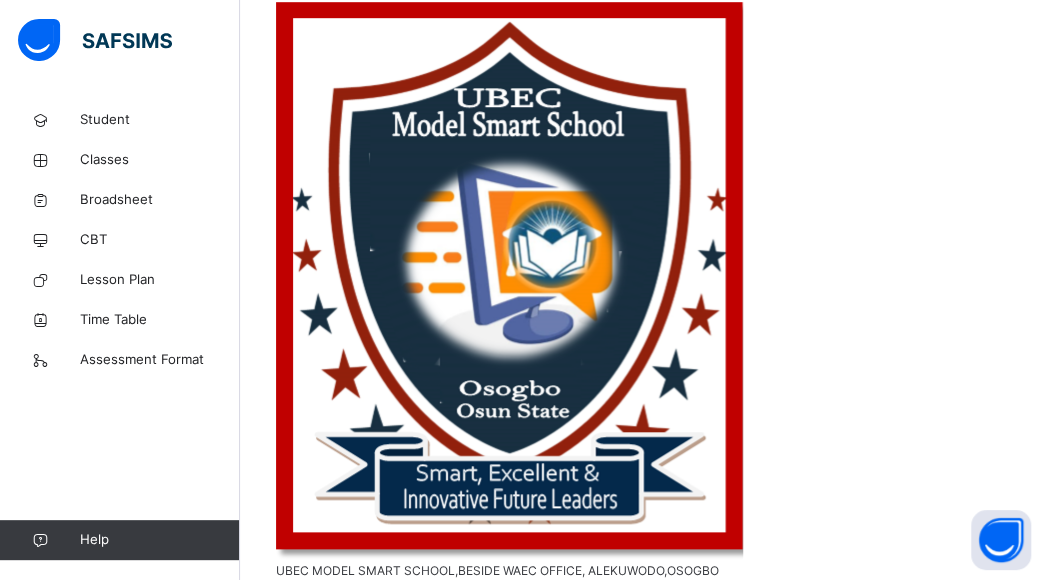 scroll, scrollTop: 0, scrollLeft: 0, axis: both 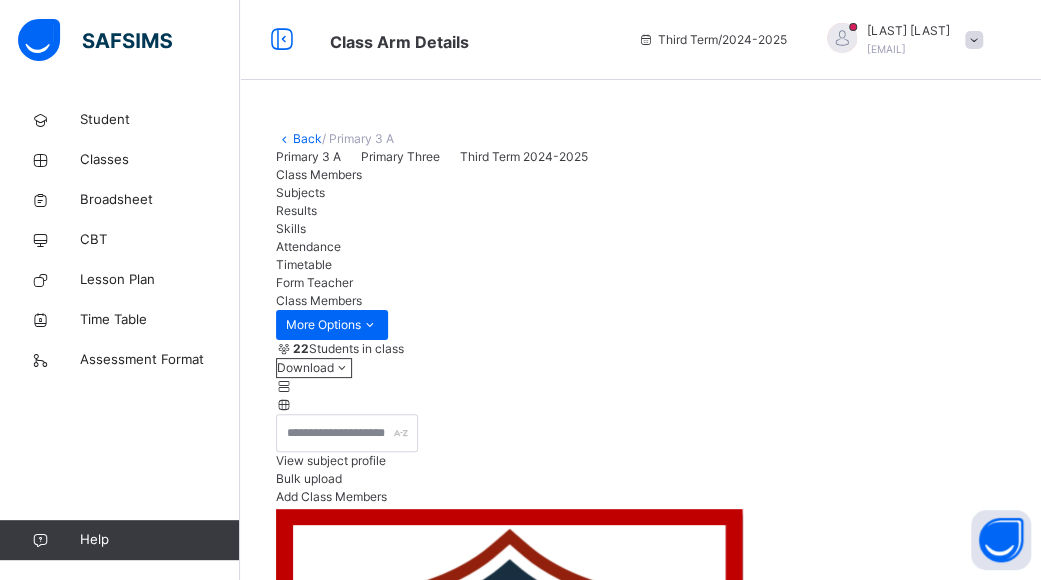 click on "Subjects" at bounding box center (640, 193) 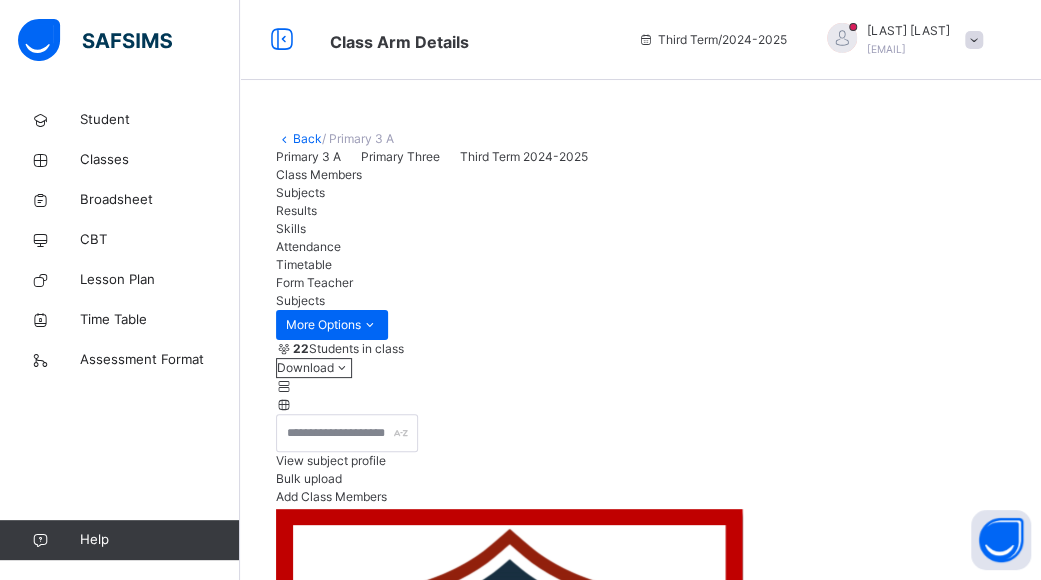 scroll, scrollTop: 507, scrollLeft: 0, axis: vertical 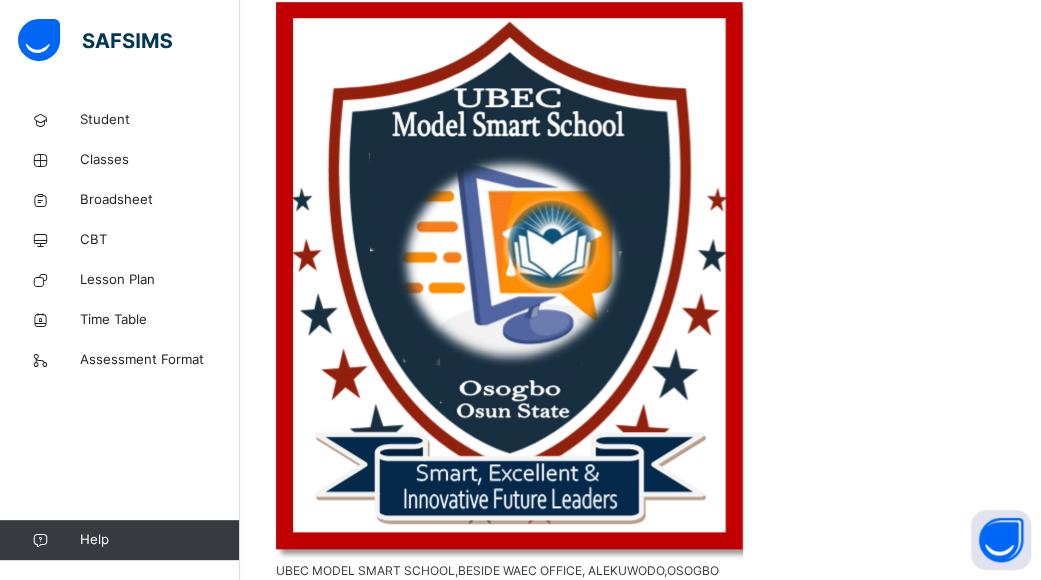 click on "Assess Students" at bounding box center (964, 3715) 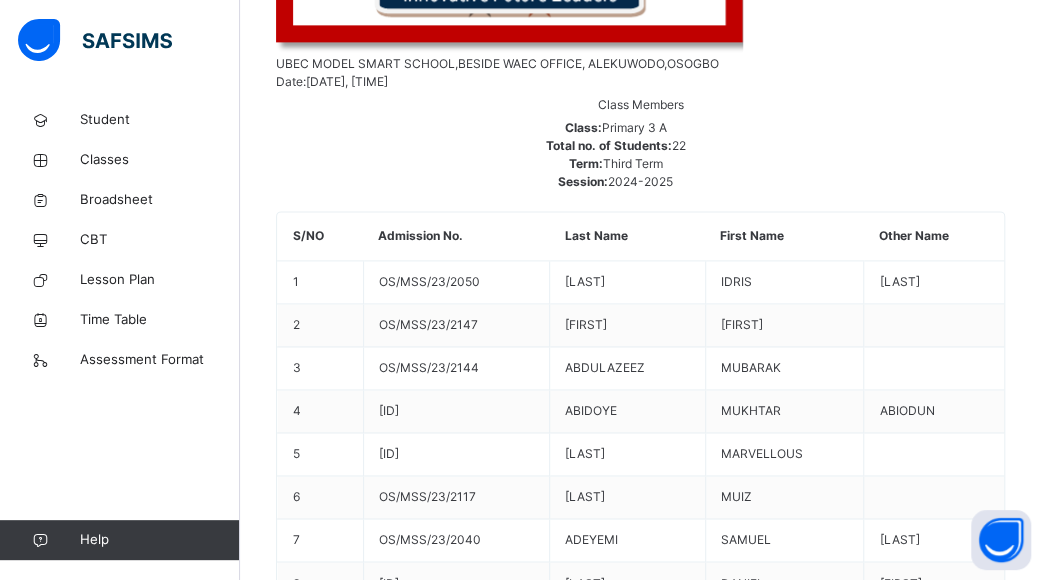 type on "*" 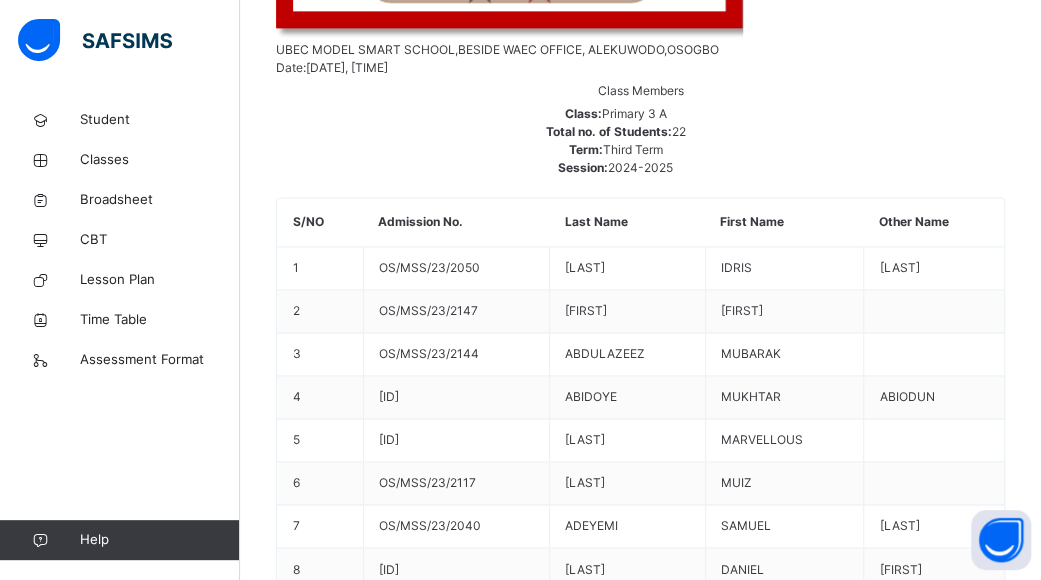 scroll, scrollTop: 1032, scrollLeft: 0, axis: vertical 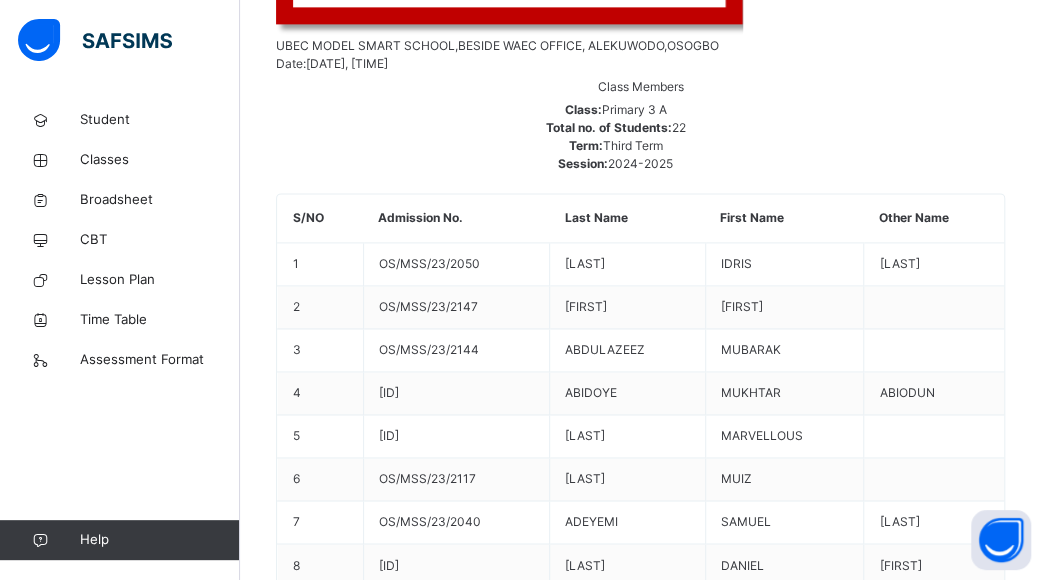 click on "Primary 3   A :   Civic Edu. Online Actions  Download Empty Score Sheet  Upload/map score sheet Subject  Civic Edu. UBEC MODEL SMART SCHOOL,BESIDE WAEC OFFICE, ALEKUWODO,OSOGBO Date: [DATE], [TIME] Score Sheet Score Sheet Show Comments   Generate comment for all student   Save Entries Class Level:  Primary 3   A Subject:  Civic Edu. Session:  2024/2025 Session Session:  Third Term Students CA 1 CA2 CA3 EXAM. TOTAL /100 Comment CA 1 TOTAL / 10 CA2 TOTAL / 10 CA3 TOTAL / 10 EXAM. TOTAL / 70 [FIRST] [LAST]  OS/MSS/23/2147 [FIRST] [LAST]  OS/MSS/23/2147 * 5.00 * 4.00 * 5.00 ** 62.00 76.00 Generate comment 0 / 250   ×   Subject Teacher’s Comment Generate and see in full the comment developed by the AI with an option to regenerate the comment JS [FIRST] [LAST]    OS/MSS/23/2147   Total 76.00  / 100.00 Sims Bot   Regenerate     Use this comment   [FIRST] [LAST]  OS/MSS/23/2144 [FIRST] [LAST]  OS/MSS/23/2144 * 5.00 * 5.00 * 5.00 ** 35.00 50.00 Generate comment 0 / 250   ×   JS" at bounding box center [640, 4619] 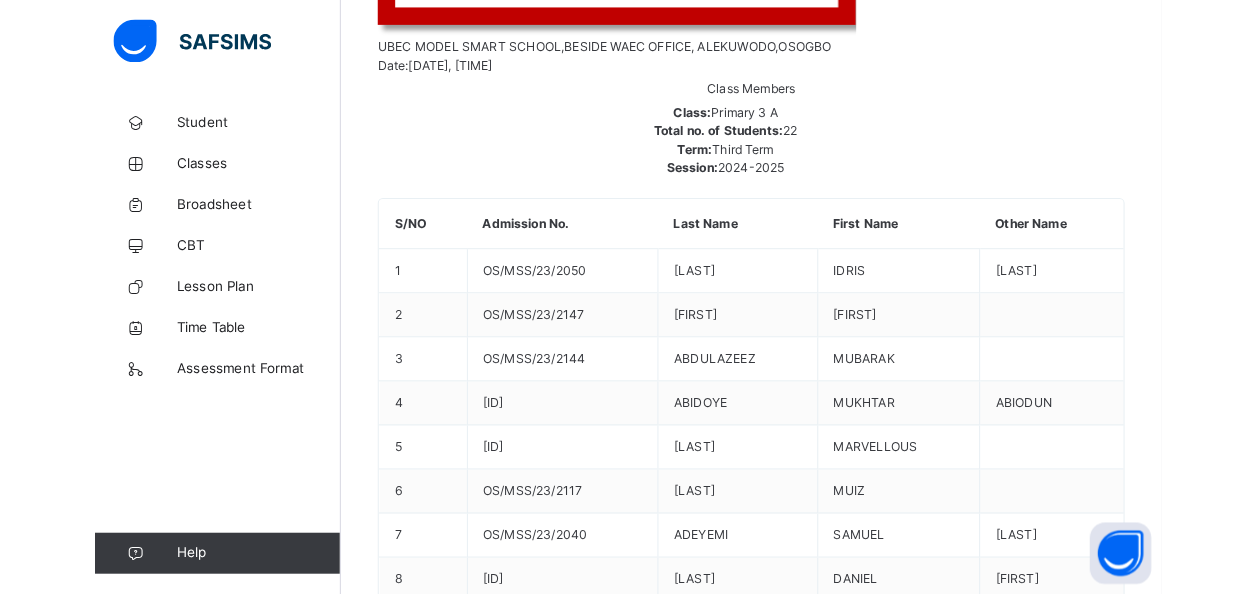 scroll, scrollTop: 1018, scrollLeft: 0, axis: vertical 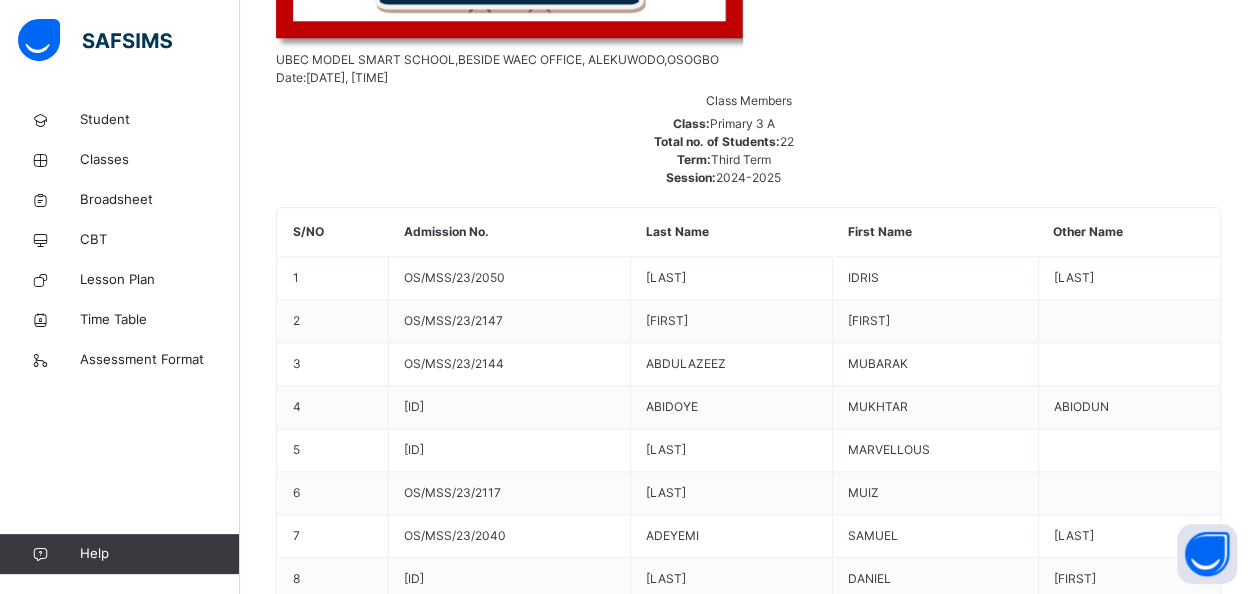 click at bounding box center (1190, 6332) 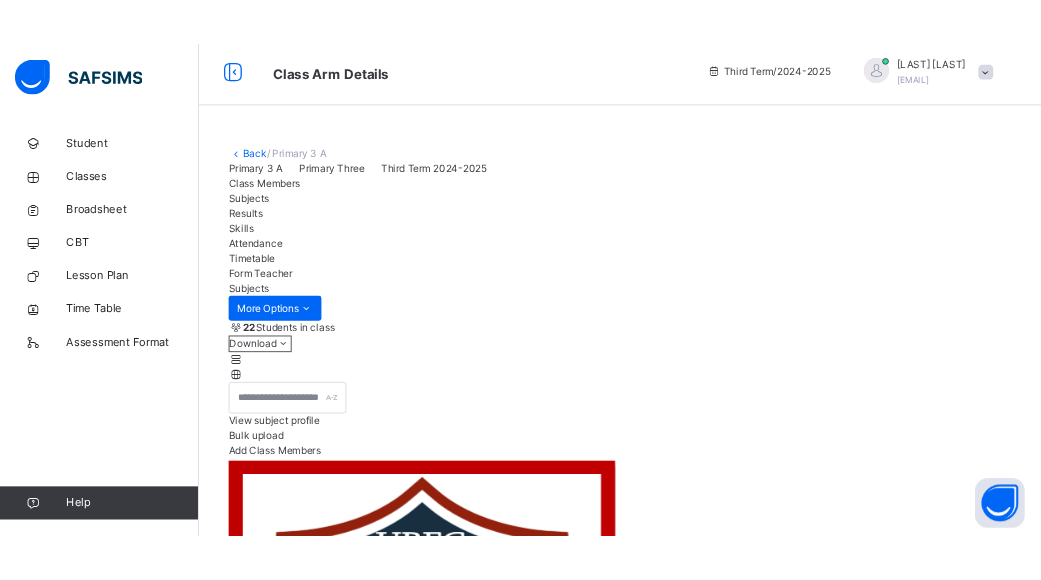 scroll, scrollTop: 0, scrollLeft: 0, axis: both 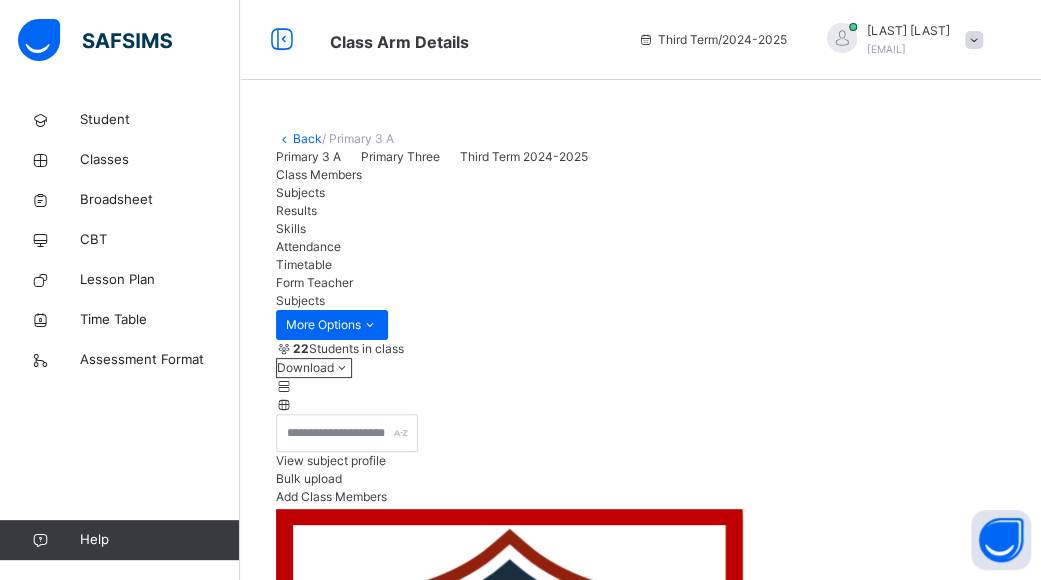click on "Primary 3   A :   Civic Edu. Online Actions  Download Empty Score Sheet  Upload/map score sheet Subject  Civic Edu. UBEC MODEL SMART SCHOOL,BESIDE WAEC OFFICE, ALEKUWODO,OSOGBO Date: [DATE], [TIME] Score Sheet Score Sheet Show Comments   Generate comment for all student   Save Entries Class Level:  Primary 3   A Subject:  Civic Edu. Session:  2024/2025 Session Session:  Third Term Students CA 1 CA2 CA3 EXAM. TOTAL /100 Comment CA 1 TOTAL / 10 CA2 TOTAL / 10 CA3 TOTAL / 10 EXAM. TOTAL / 70 [FIRST] [LAST]  OS/MSS/23/2147 [FIRST] [LAST]  OS/MSS/23/2147 * 5.00 * 4.00 * 5.00 ** 62.00 76.00 Generate comment 0 / 250   ×   Subject Teacher’s Comment Generate and see in full the comment developed by the AI with an option to regenerate the comment JS [FIRST] [LAST]    OS/MSS/23/2147   Total 76.00  / 100.00 Sims Bot   Regenerate     Use this comment   [FIRST] [LAST]  OS/MSS/23/2144 [FIRST] [LAST]  OS/MSS/23/2144 * 5.00 * 5.00 * 5.00 ** 35.00 50.00 Generate comment 0 / 250   ×   JS" at bounding box center [640, 5651] 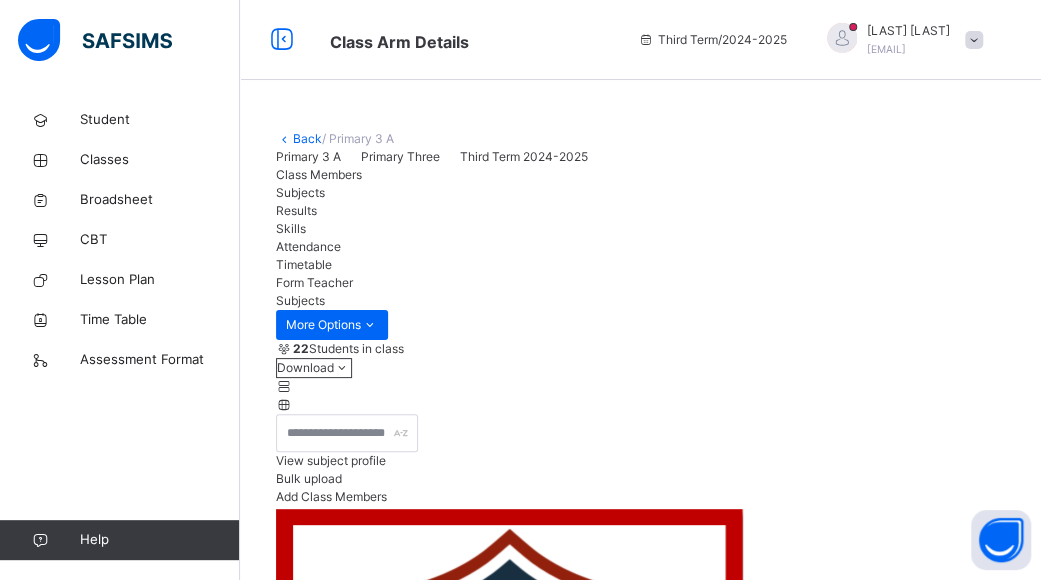 type on "*" 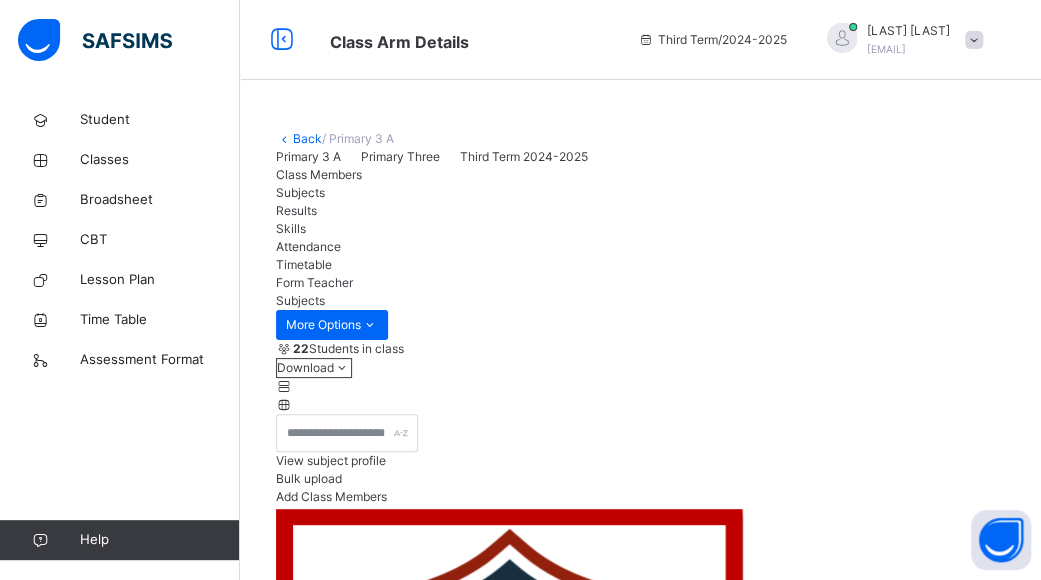 click on "×" at bounding box center [975, 6418] 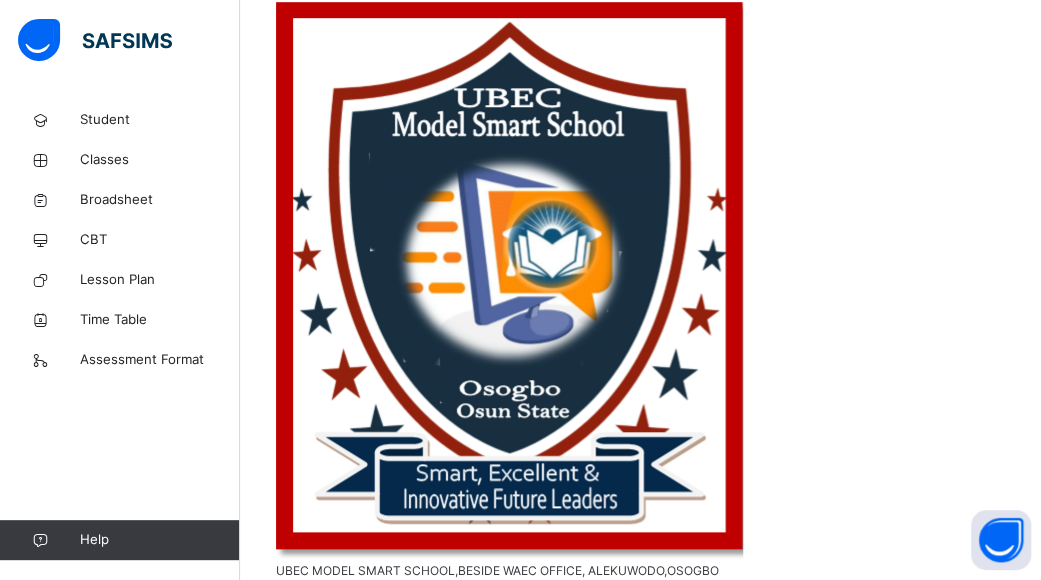 scroll, scrollTop: 1014, scrollLeft: 0, axis: vertical 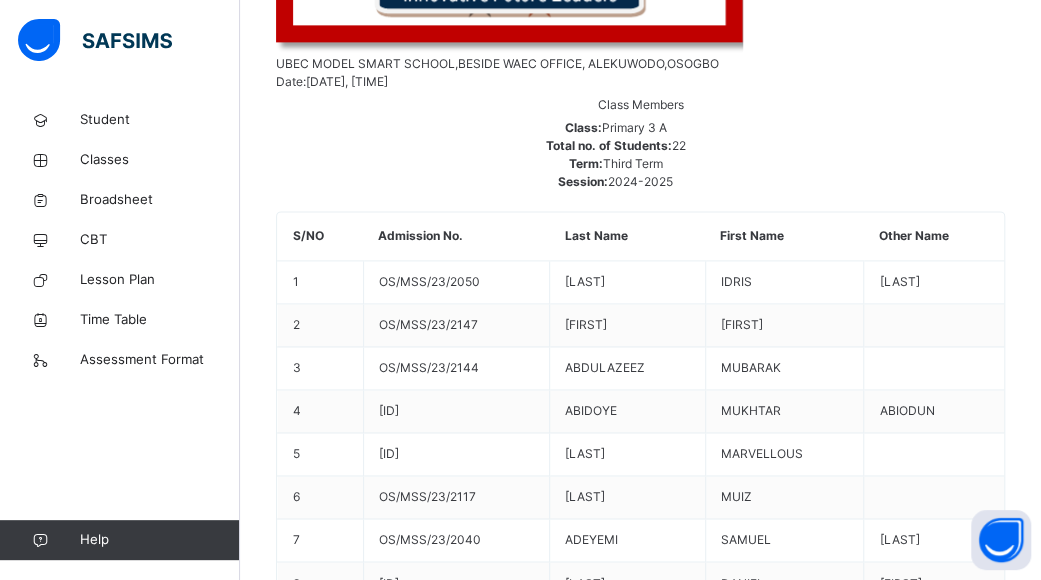 click on "Assess Students" at bounding box center [964, 3655] 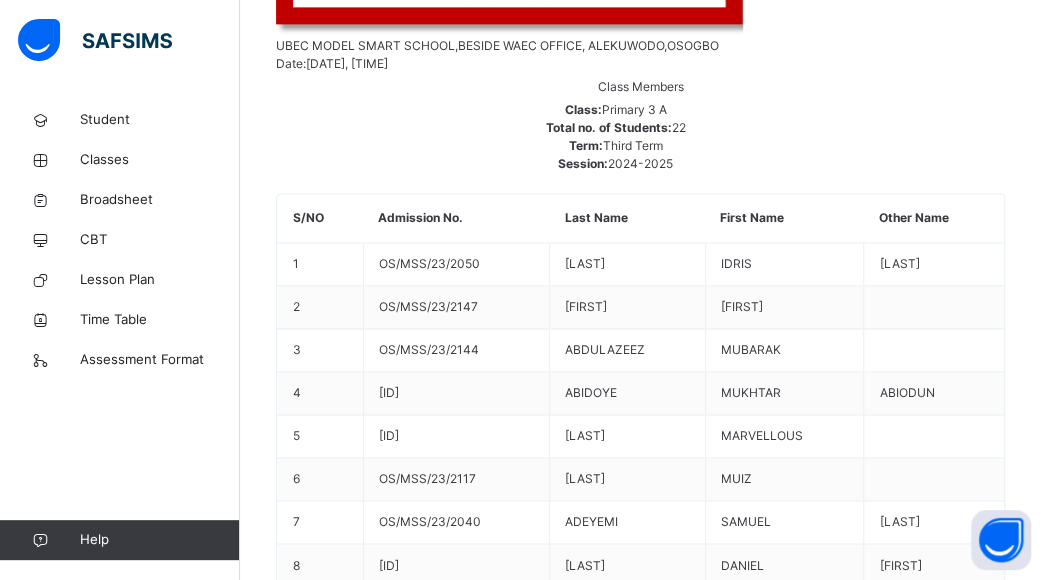 scroll, scrollTop: 866, scrollLeft: 0, axis: vertical 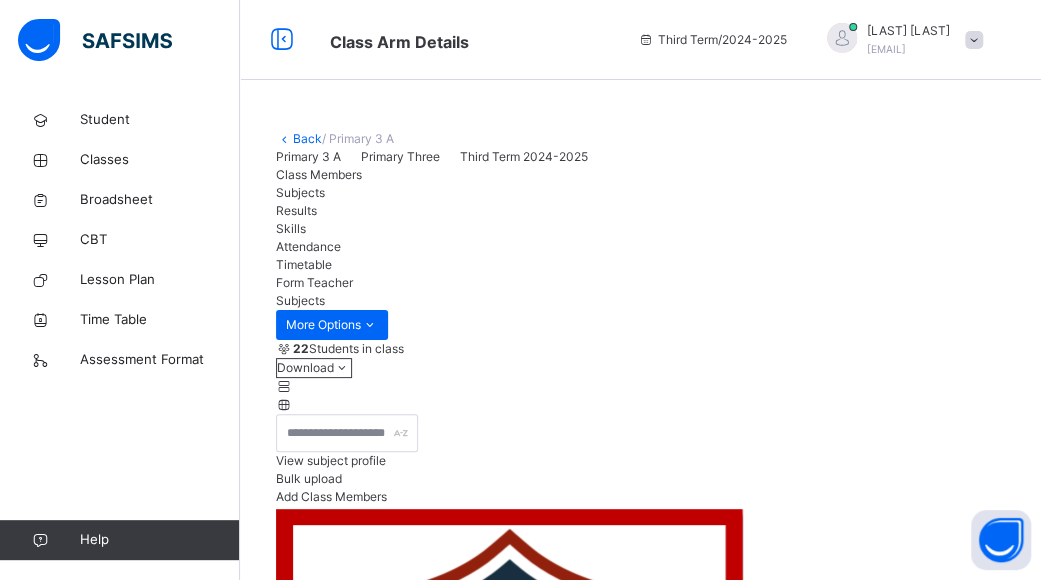 click on "Students CA 1 CA2 CA3 EXAM. TOTAL /100 Comment CA 1 TOTAL / 10 CA2 TOTAL / 10 CA3 TOTAL / 10 EXAM. TOTAL / 70 [FIRST] [LAST]  [ID] [FIRST] [LAST]  [ID] * 8.00 * 6.00 * 6.00 ** 60.00 80.00 Generate comment 0 / 250   ×   Subject Teacher’s Comment Generate and see in full the comment developed by the AI with an option to regenerate the comment JS [FIRST] [LAST]    [ID]   Total 80.00  / 100.00 Sims Bot   Regenerate     Use this comment   [FIRST] [LAST]  [ID] [FIRST] [LAST]  [ID] * 4.00 * 1.00 * 3.00 ** 18.00 26.00 Generate comment 0 / 250   ×   Subject Teacher’s Comment Generate and see in full the comment developed by the AI with an option to regenerate the comment JS [FIRST] [LAST]    [ID]   Total 26.00  / 100.00 Sims Bot   Regenerate     Use this comment   [FIRST] [LAST] [LAST] [ID] [FIRST] [LAST] [LAST] [ID] * 6.00 * 7.00 * 7.00 ** 58.00 78.00 Generate comment 0 / 250   ×   JS   [ID]" at bounding box center [938, 6907] 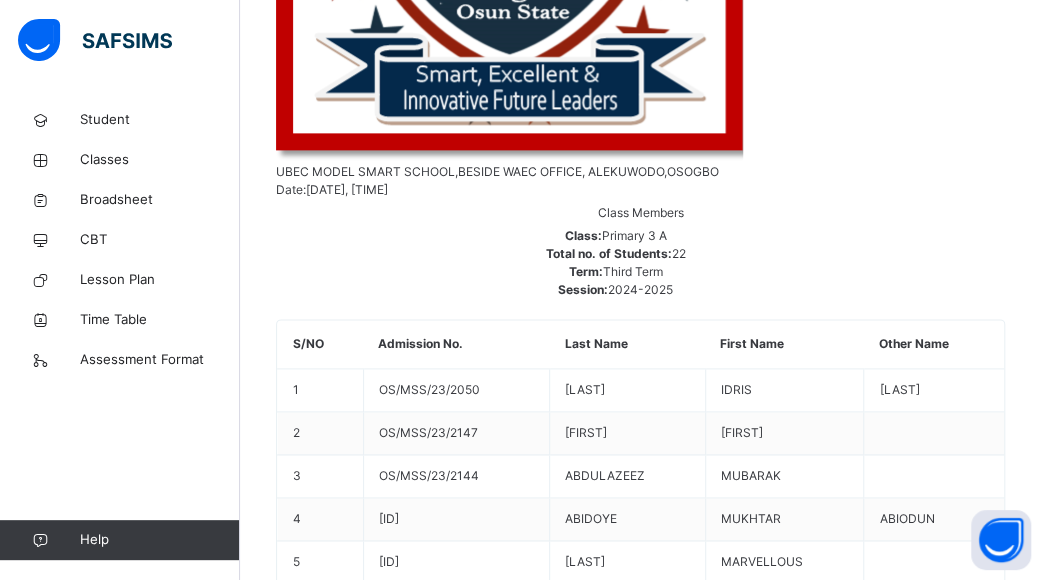 scroll, scrollTop: 1032, scrollLeft: 0, axis: vertical 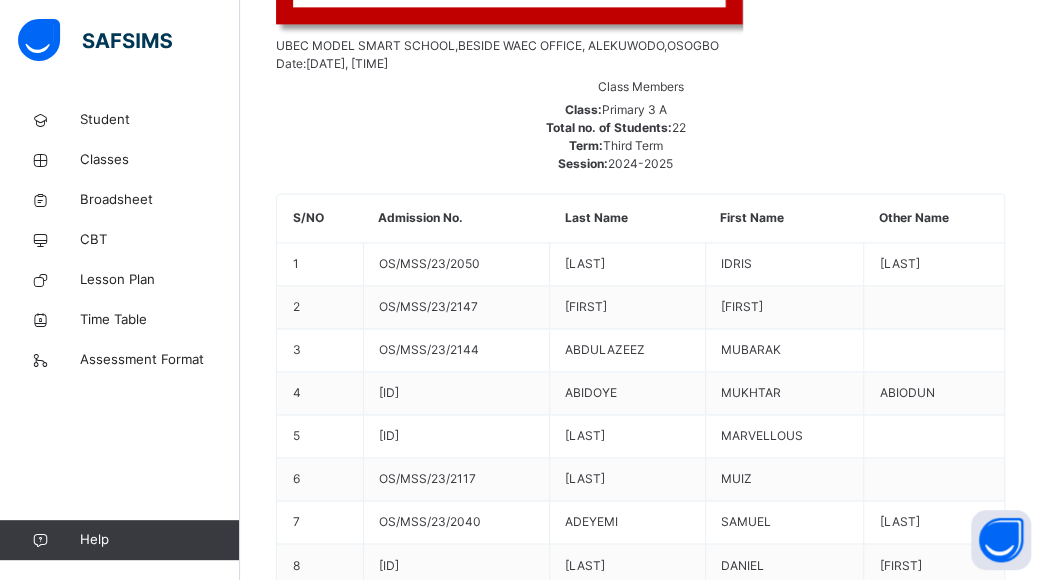 click on "Assess Students" at bounding box center [964, 3721] 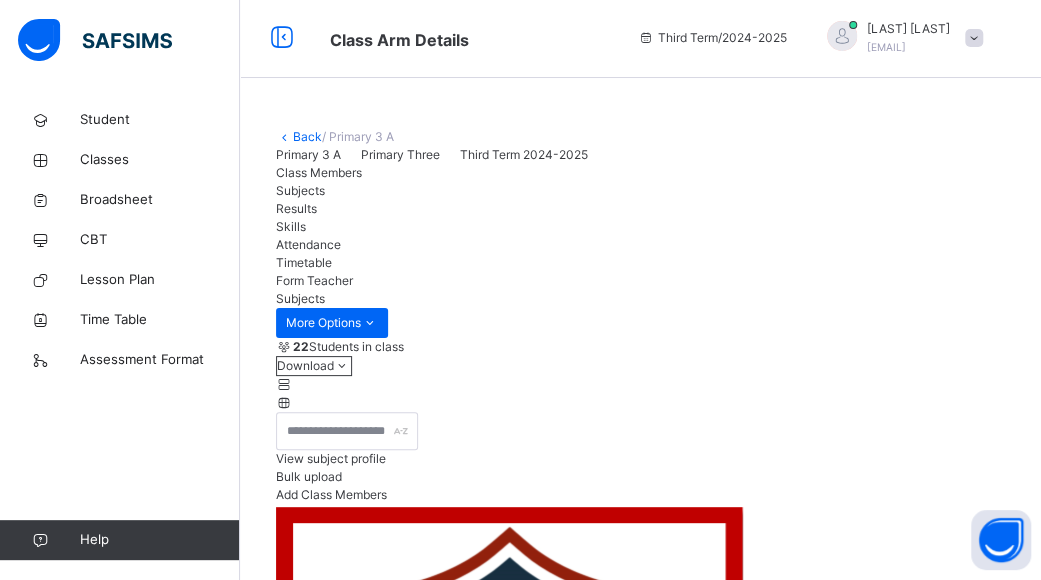 scroll, scrollTop: 0, scrollLeft: 0, axis: both 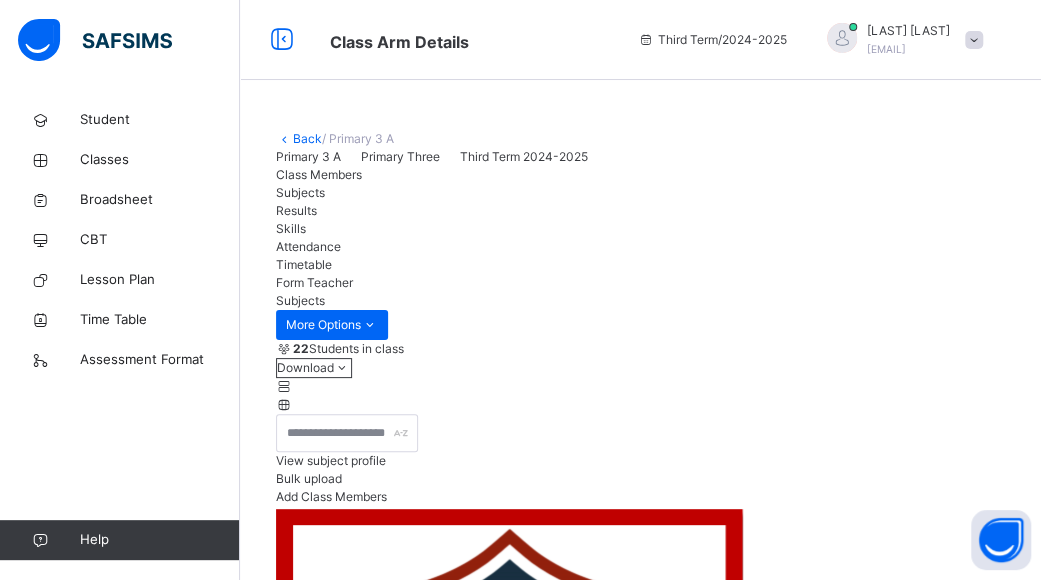 click on "×" at bounding box center (640, 4917) 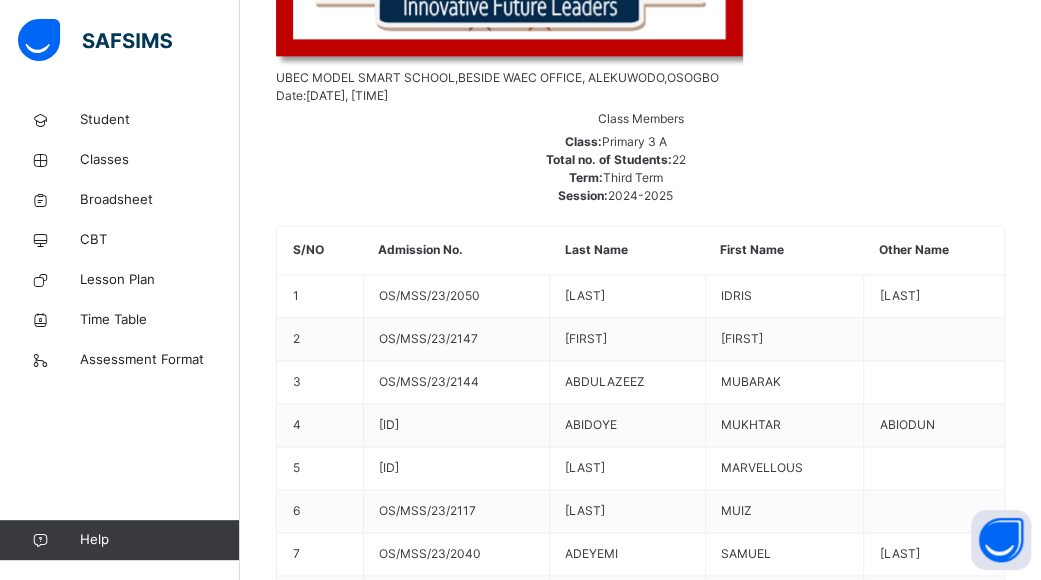 scroll, scrollTop: 1032, scrollLeft: 0, axis: vertical 